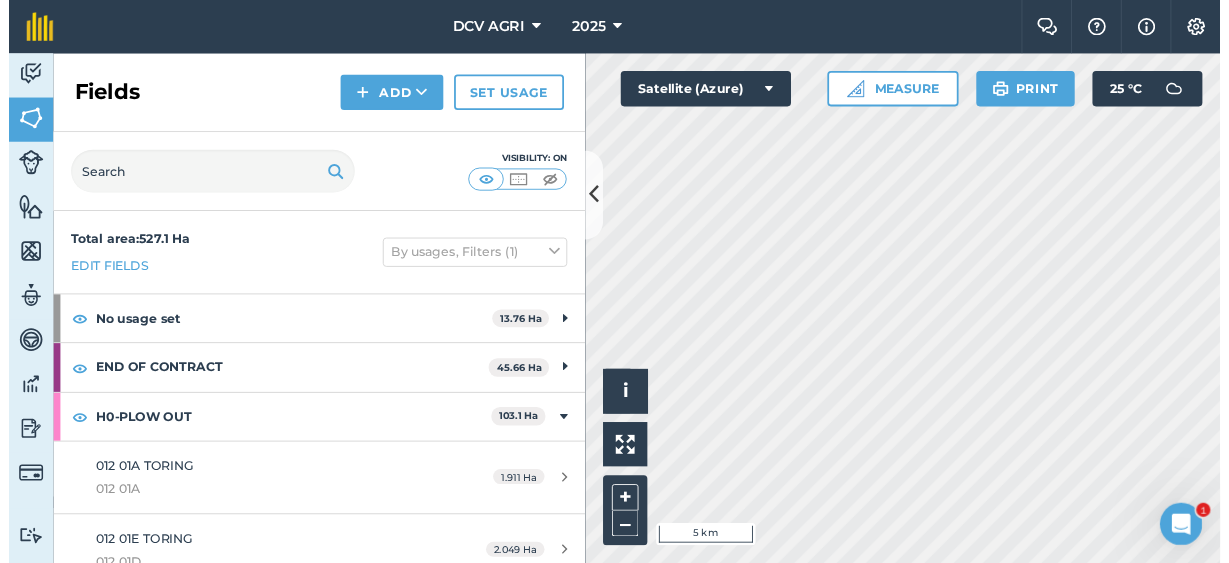 scroll, scrollTop: 0, scrollLeft: 0, axis: both 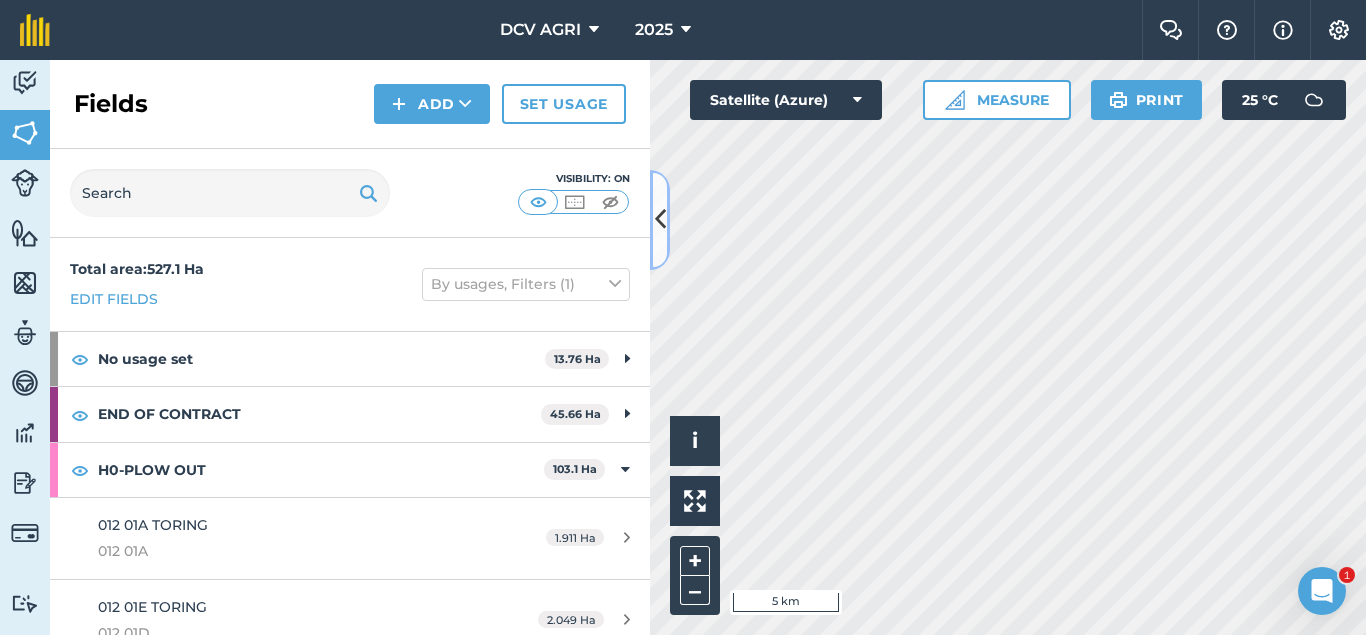 click at bounding box center (660, 219) 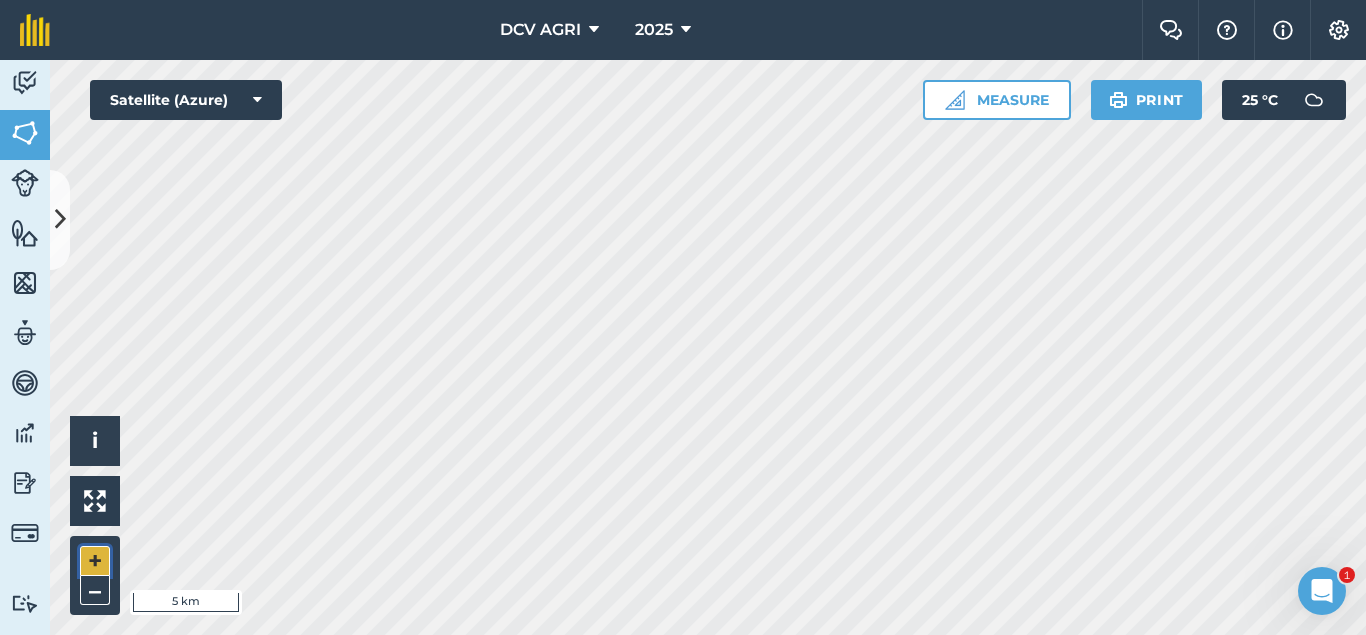 click on "+" at bounding box center (95, 561) 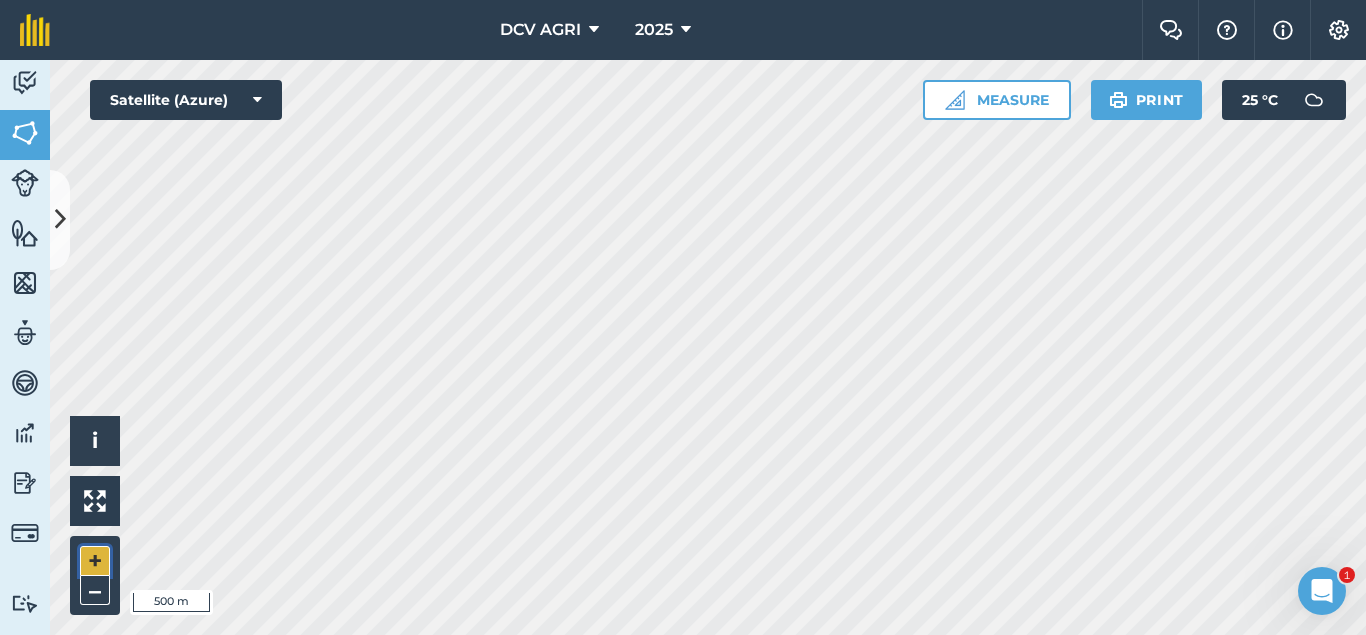 click on "+" at bounding box center (95, 561) 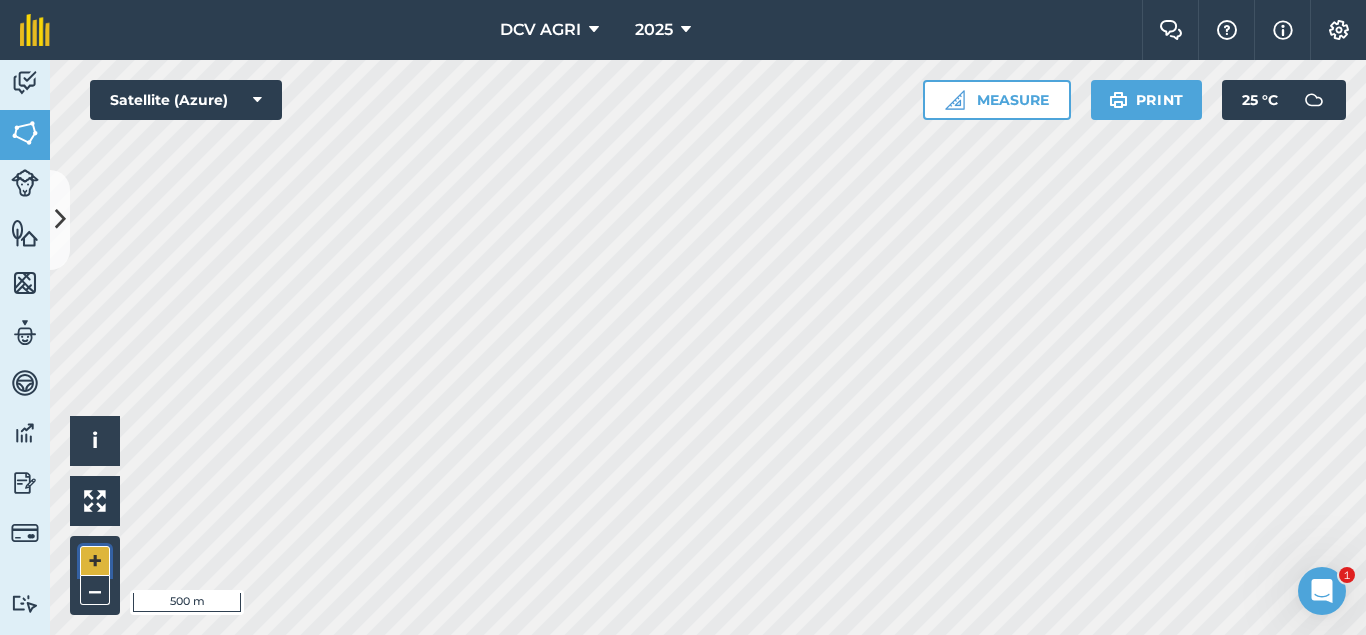 click on "+" at bounding box center (95, 561) 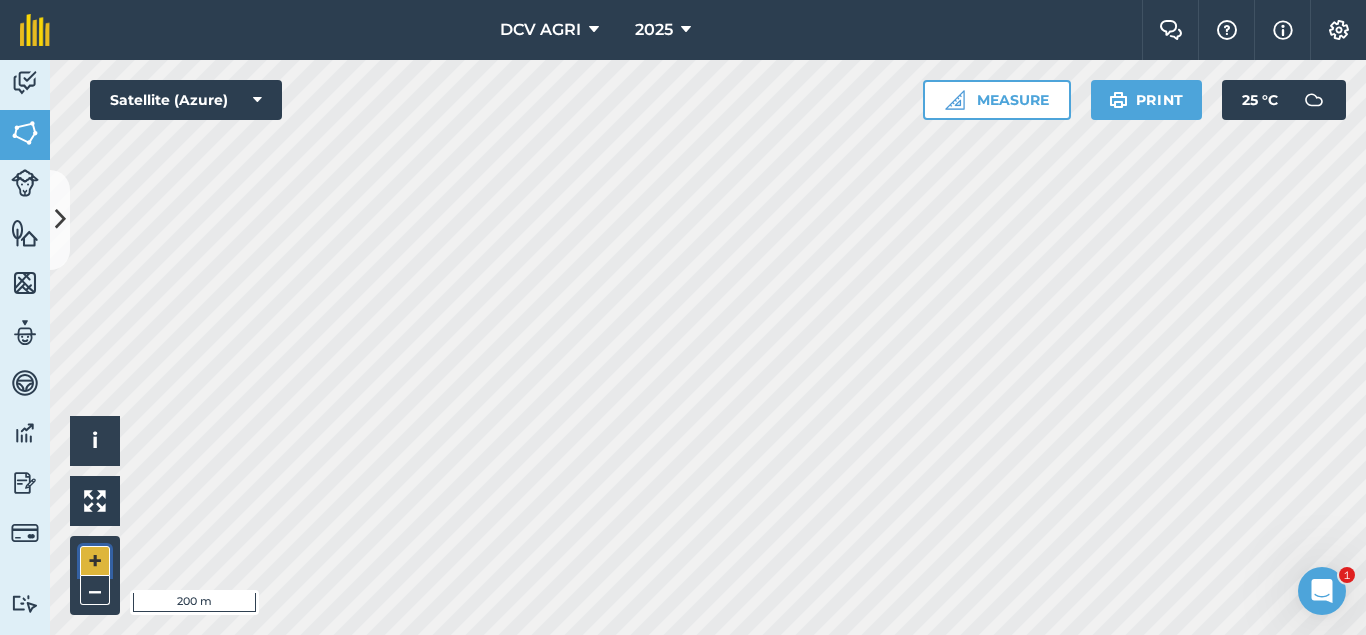 click on "+" at bounding box center (95, 561) 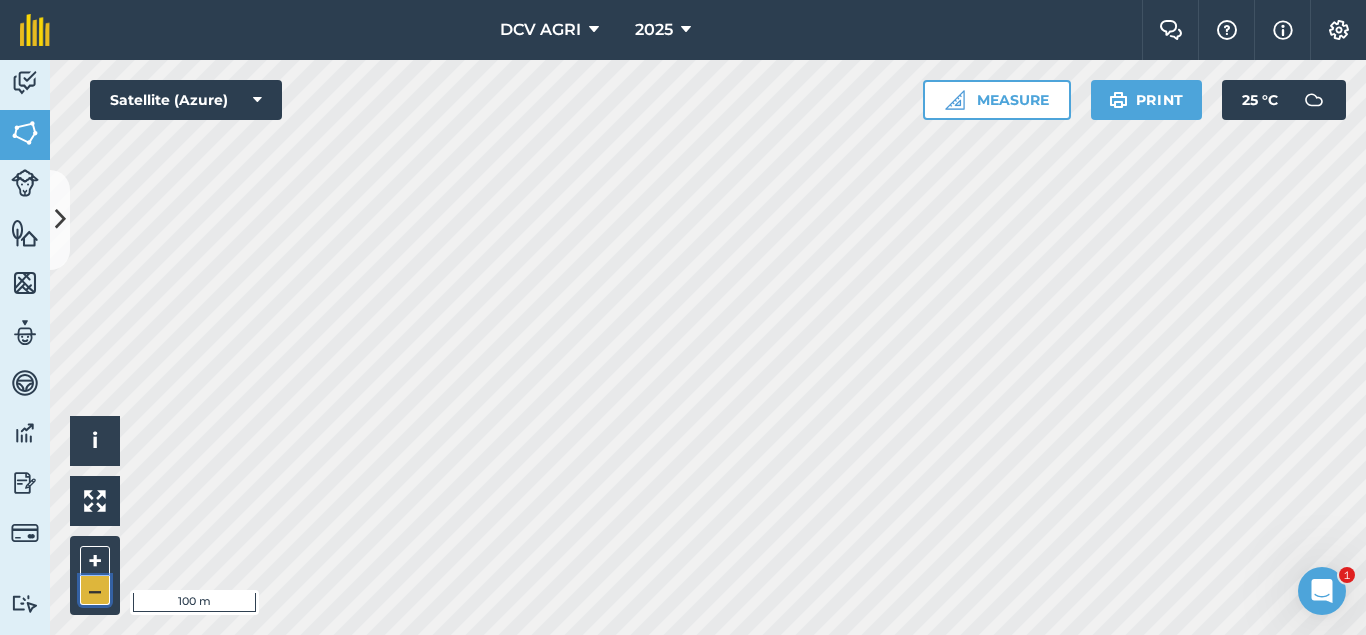 click on "–" at bounding box center (95, 590) 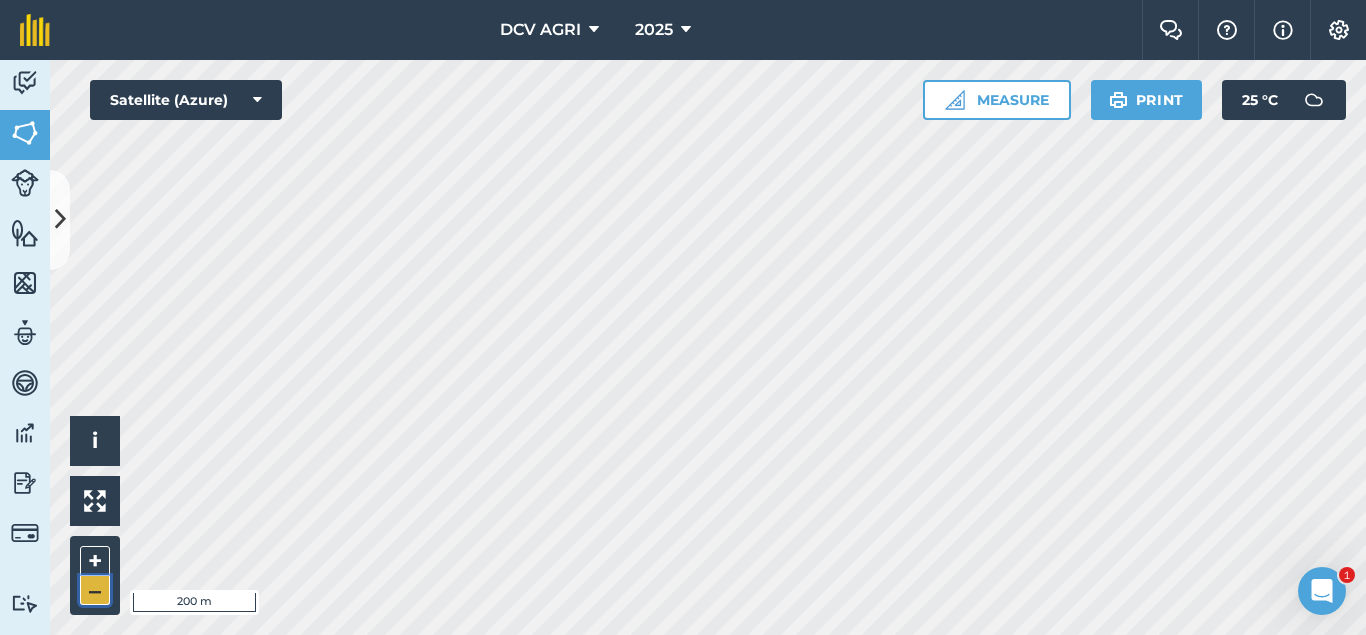 click on "–" at bounding box center (95, 590) 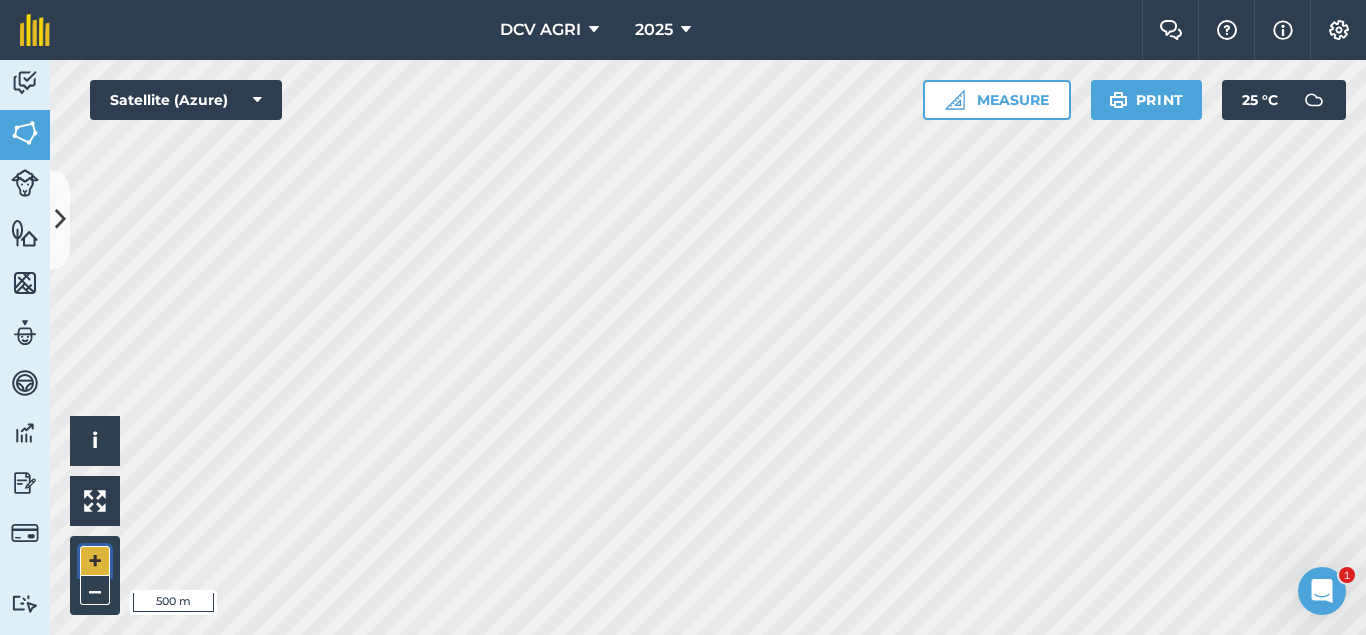 click on "+" at bounding box center (95, 561) 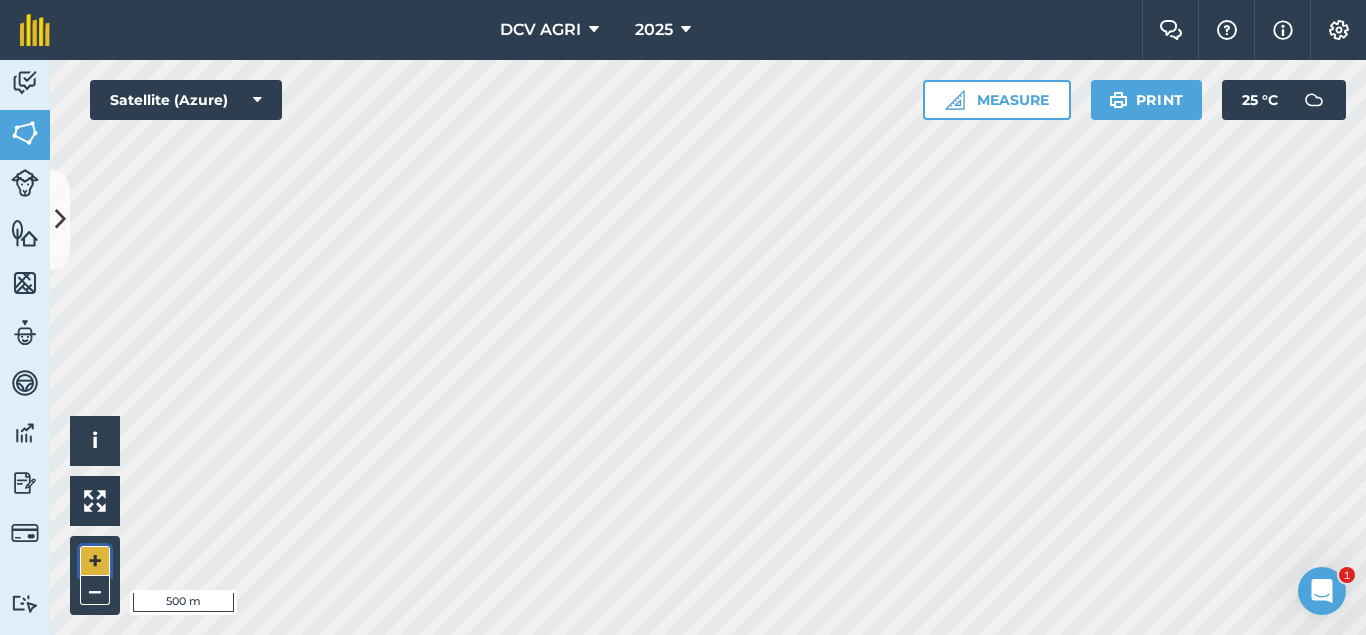 click on "+" at bounding box center [95, 561] 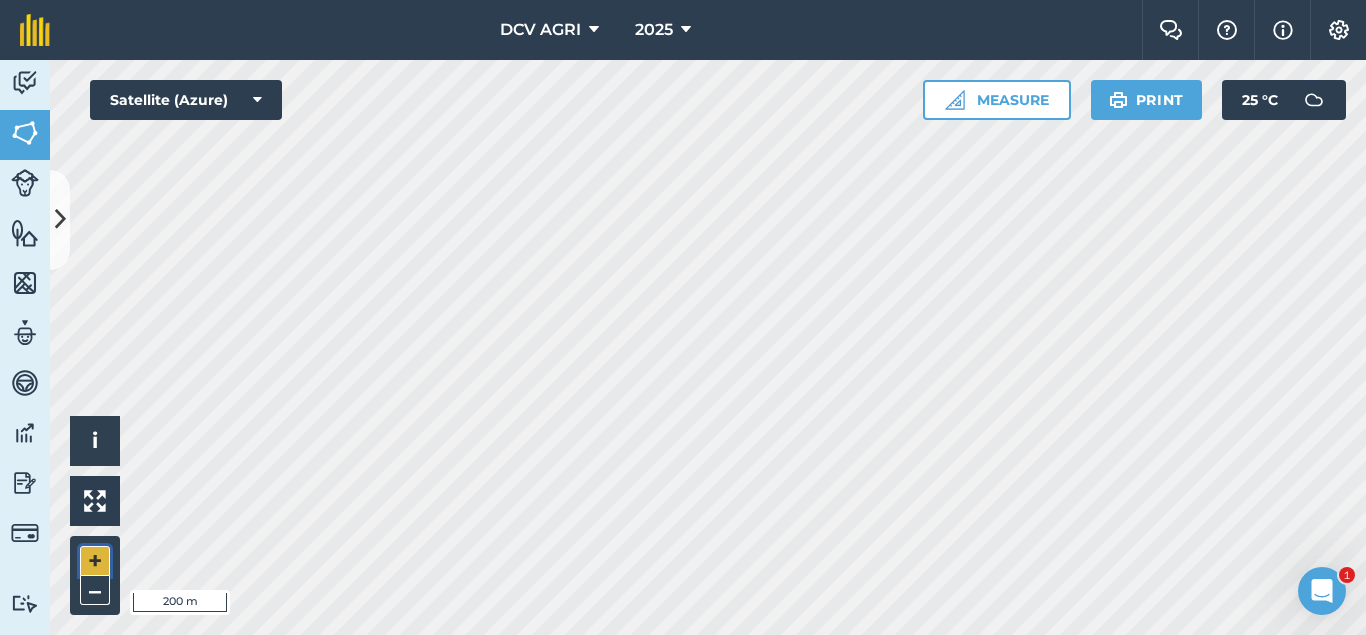 click on "+" at bounding box center [95, 561] 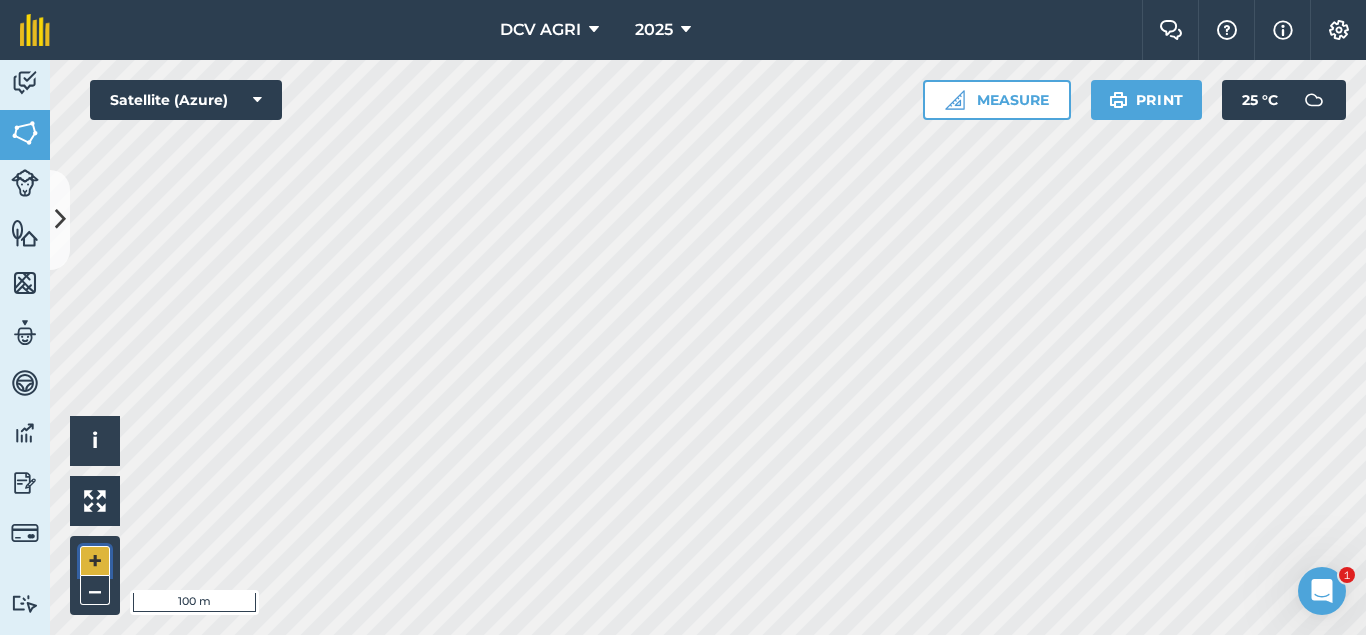 click on "+" at bounding box center [95, 561] 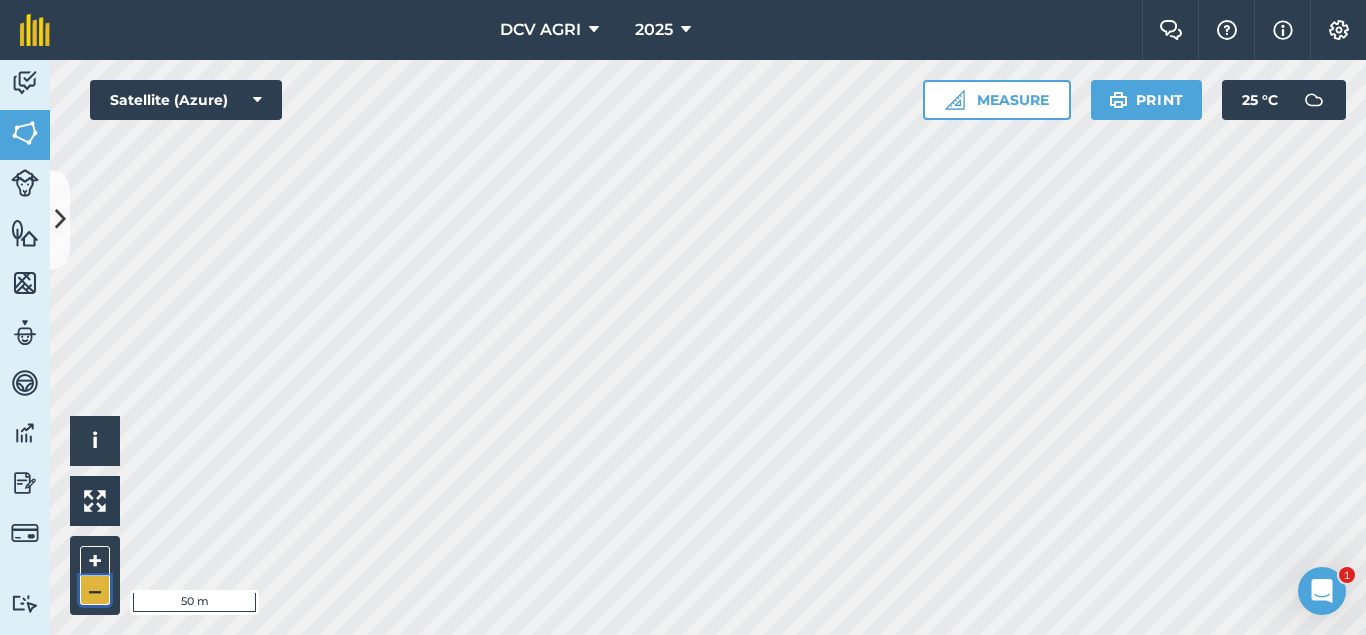 click on "–" at bounding box center [95, 590] 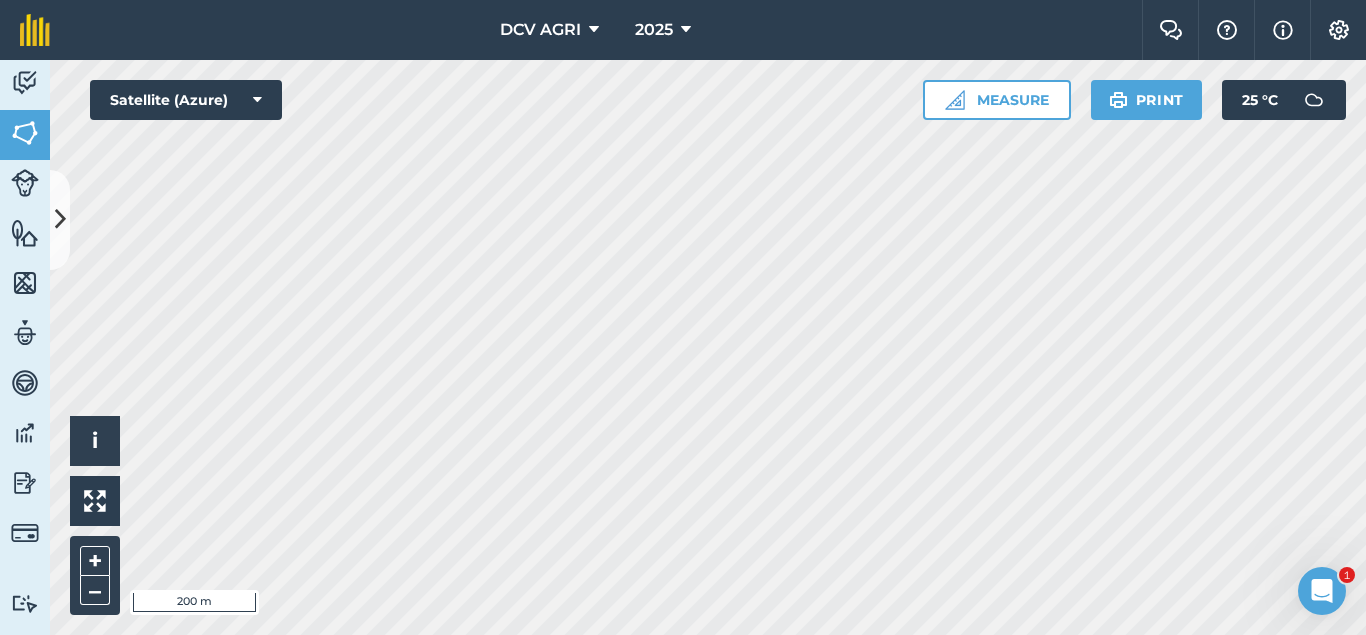 click on "DCV AGRI 2025 Farm Chat Help Info Settings DCV AGRI  -  2025 Reproduced with the permission of  Microsoft Printed on  [DATE] Field usages No usage set 011 HILUCTUGAN 012 KANAWAGAN 013 [GEOGRAPHIC_DATA] 014 POBLACION 021 ESTRERA 022 SAGKA 023 [GEOGRAPHIC_DATA]-O 024 [GEOGRAPHIC_DATA] 031 [GEOGRAPHIC_DATA] 032 [GEOGRAPHIC_DATA] 033 AGUITING 034 CANUCHI 041 MATICA-A 042 KADAUHAN 051 CAGBUHANGIN 052 CATAYUM 061 BAILAN 062 [GEOGRAPHIC_DATA][PERSON_NAME] 063 TIPIK 064 CATMON 065 SABANG BA-O 066 [PERSON_NAME] 070 [PERSON_NAME] 071 COLISAO 081 DONGHOL 083 SUMANGA 084 PATAG 090 IPIL BILLET - FEB BILLET - JAN CAPAHI CUTBACKED END OF CONTRACT H0- POOR STAND H0-FOR LOADING H0-HARVEST COMPLETED H0-HARVESTED PARTIAL H0-PLOW OUT H0-PLOWED H1-JAN H10-OCT H11-NOV H12-DEC H2-FEB H3-MAR H4-APR H5-MAY H6-JUN H7-[DATE] H8-AUG H9-SEPT H9-SEPT MANUAL - FEB MANUAL - JAN NO FLY ZONE NOT ACCESSIBLE Other Other PLANT CANE PROJECTED NURSERY R1 R10 R2 R3 R4 R5 R6 SUGARCANE TPH 30 TPH 40 TPH 50 TPH 60 TPH 70 TPH 80 V 01-105 V 02-247 V 03-171 V 07-195 V 07-66 V 08-57 V 1683 / 07-66 V 2002-0359 V 2003-1895 V 84-524" at bounding box center [683, 317] 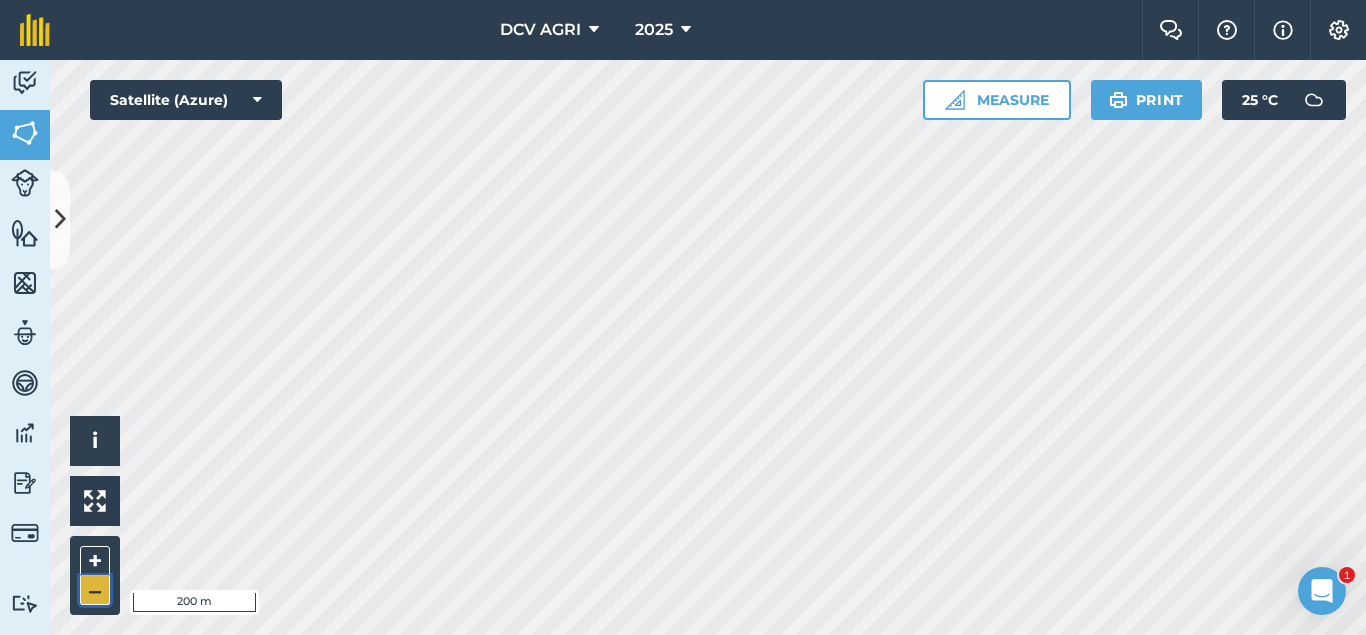 click on "–" at bounding box center [95, 590] 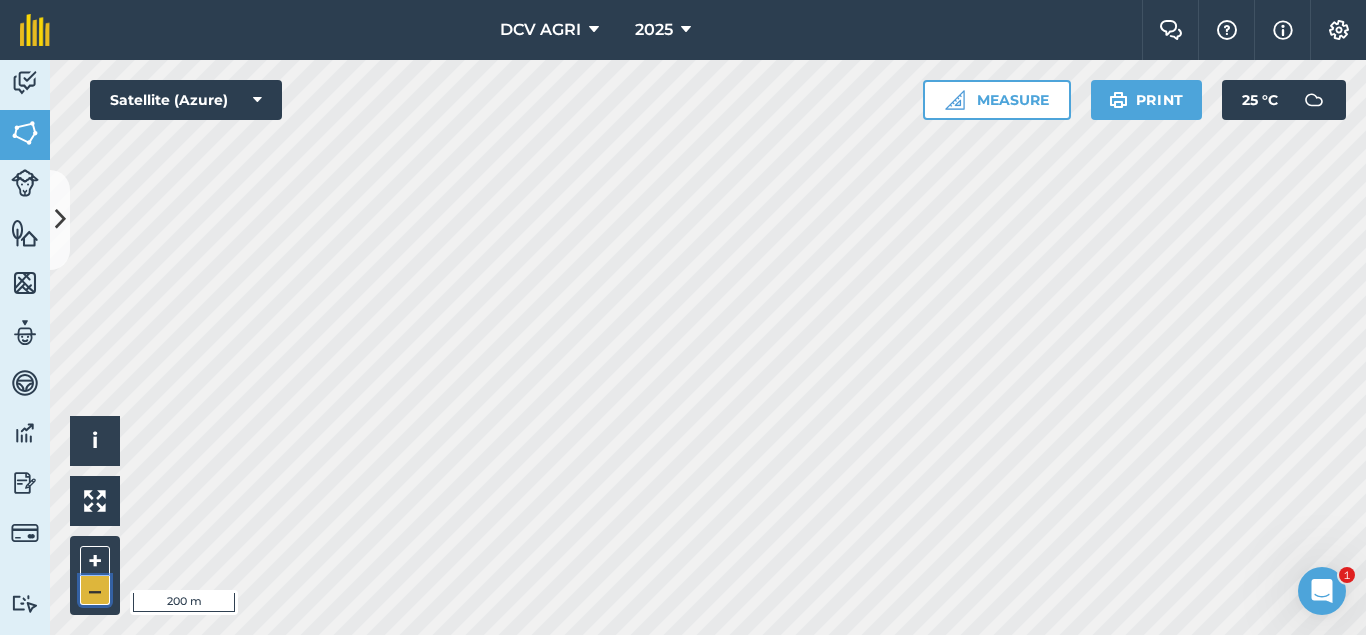 click on "–" at bounding box center [95, 590] 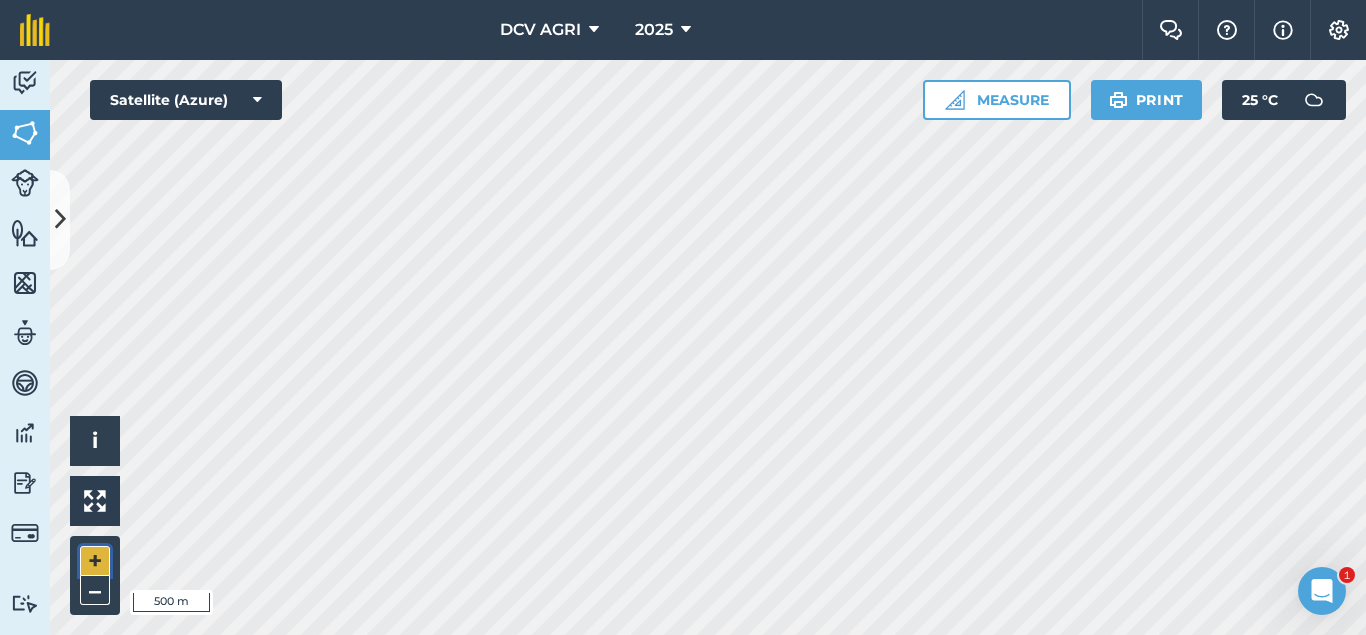 click on "+" at bounding box center [95, 561] 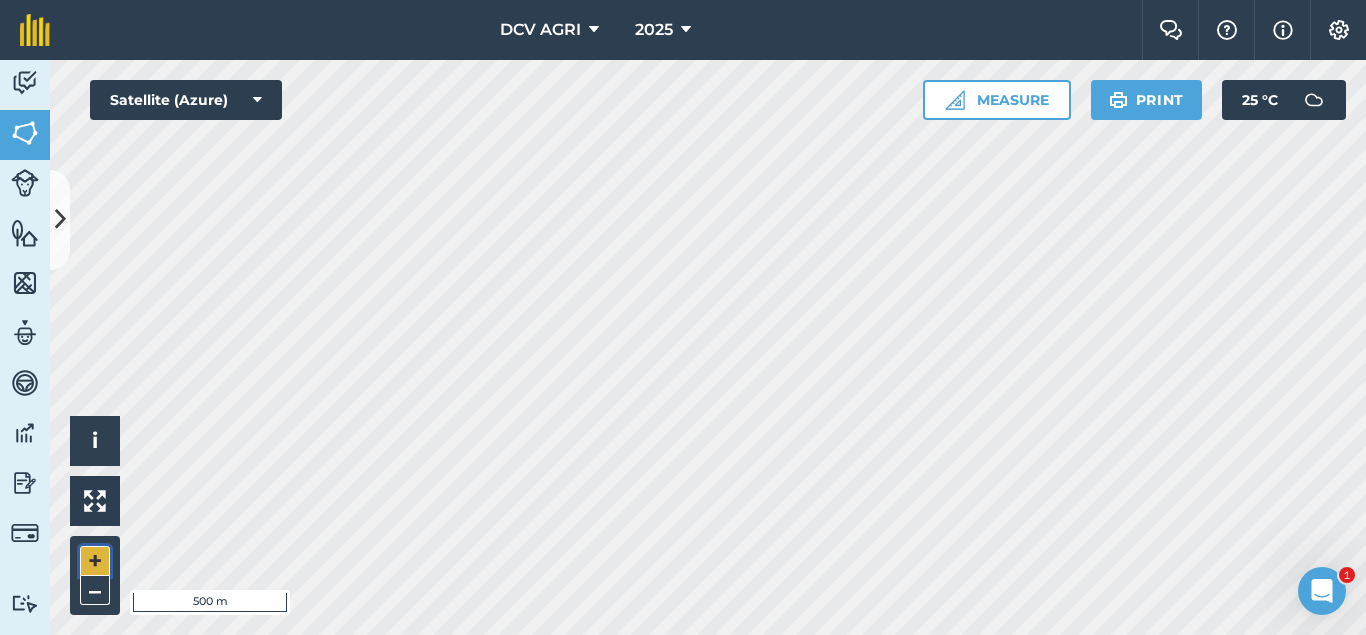 click on "+" at bounding box center [95, 561] 